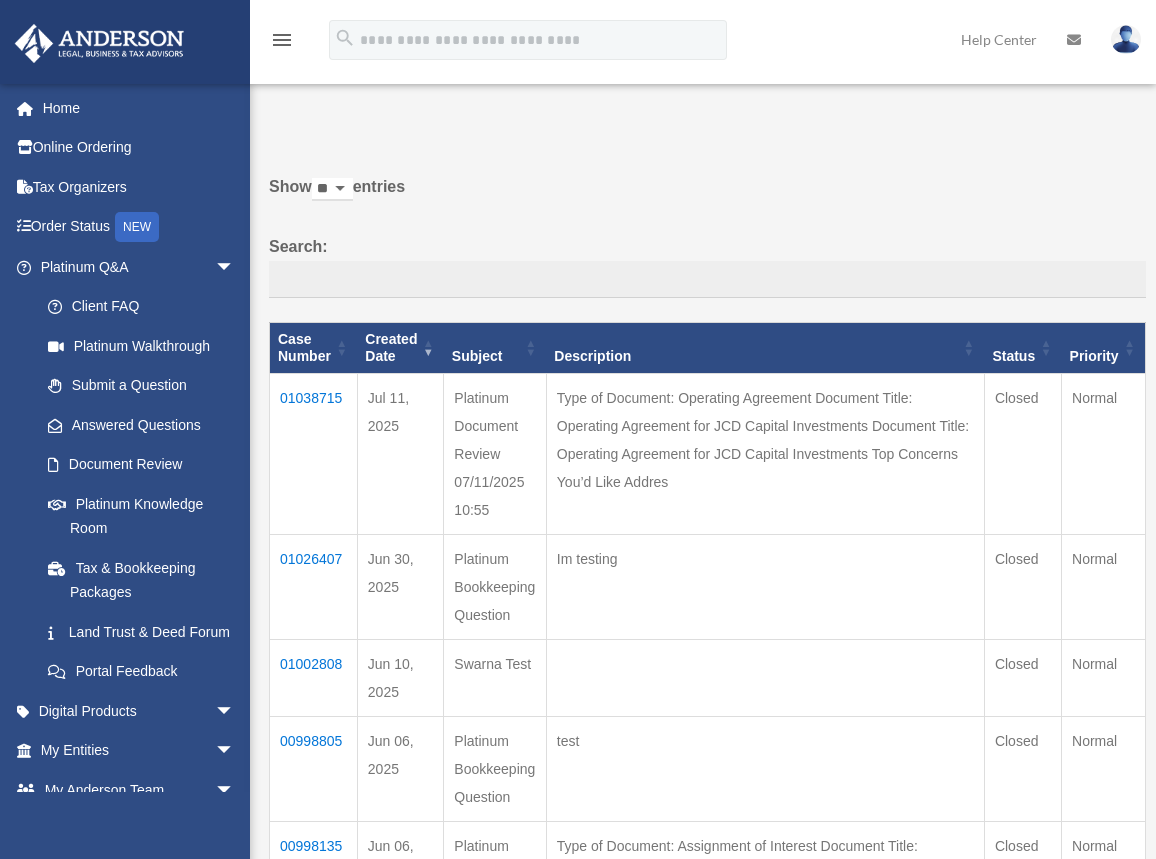 scroll, scrollTop: 0, scrollLeft: 0, axis: both 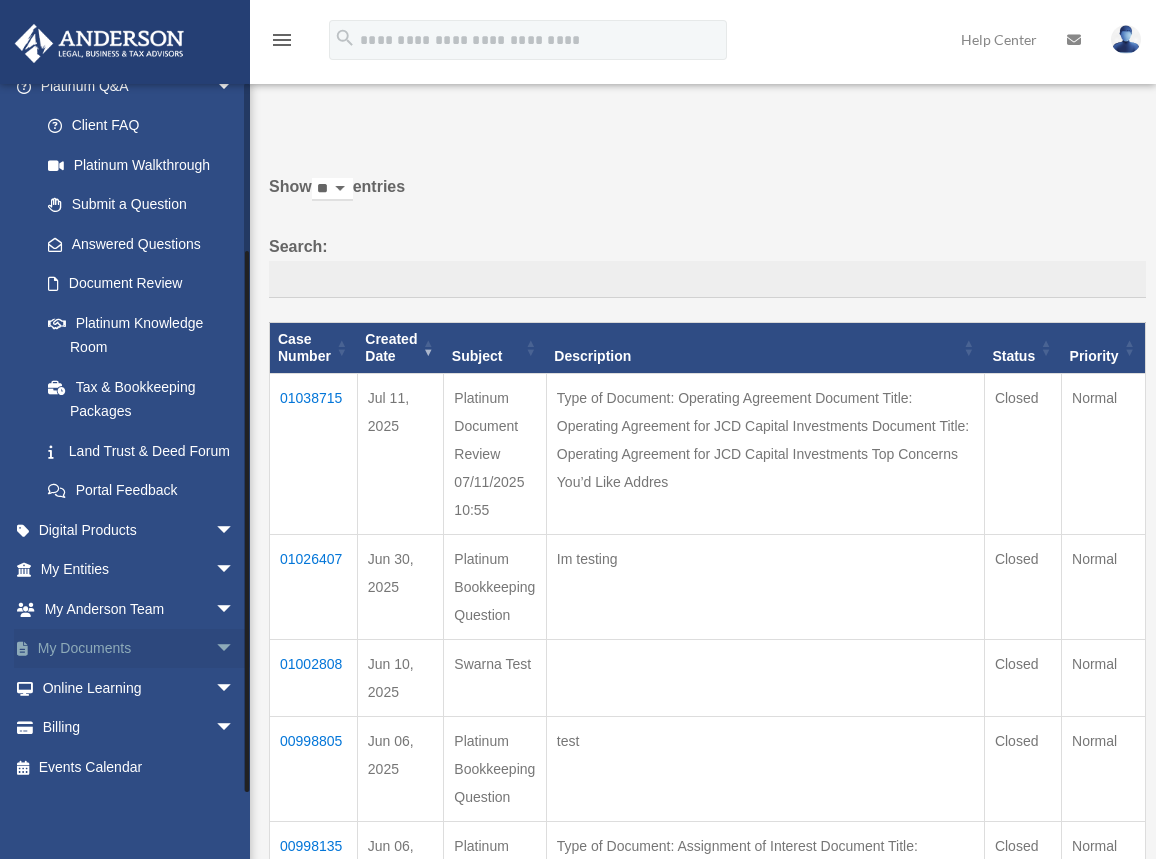 click on "My Documents arrow_drop_down" at bounding box center [139, 649] 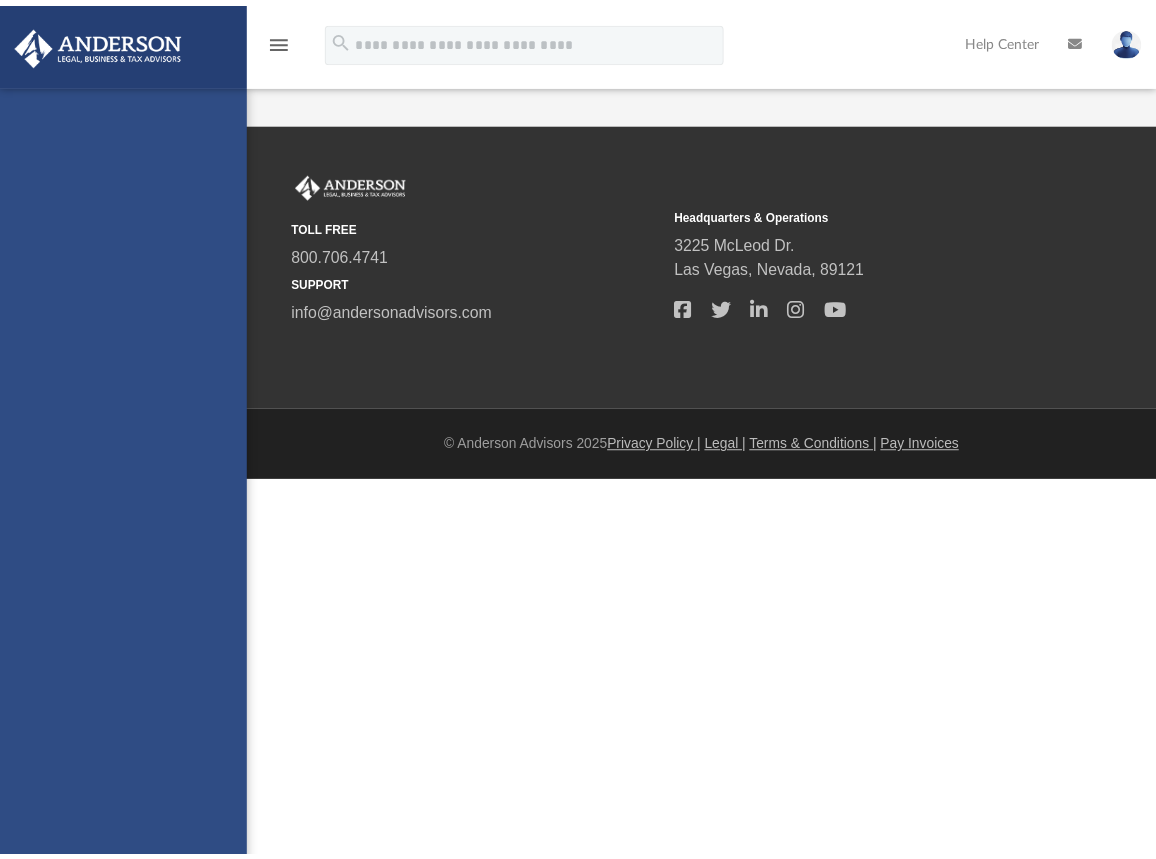 scroll, scrollTop: 0, scrollLeft: 0, axis: both 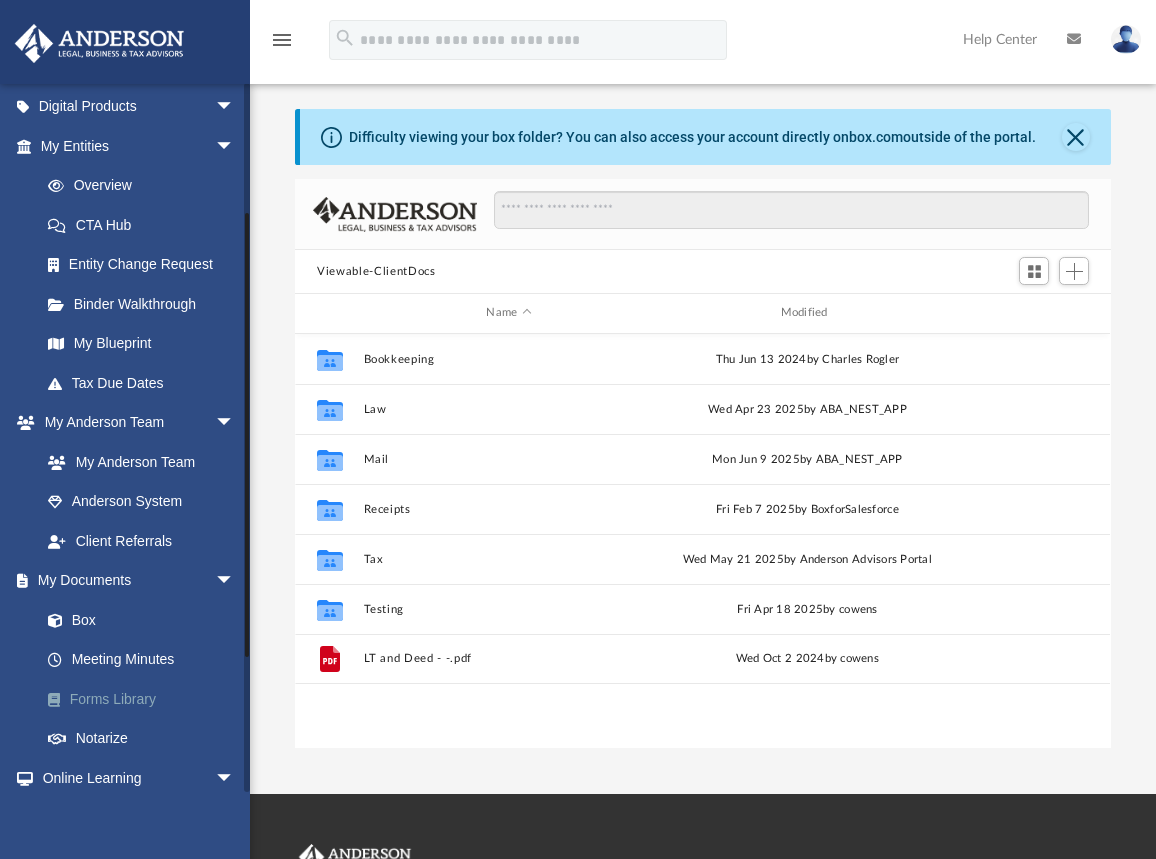 click on "Forms Library" at bounding box center [146, 699] 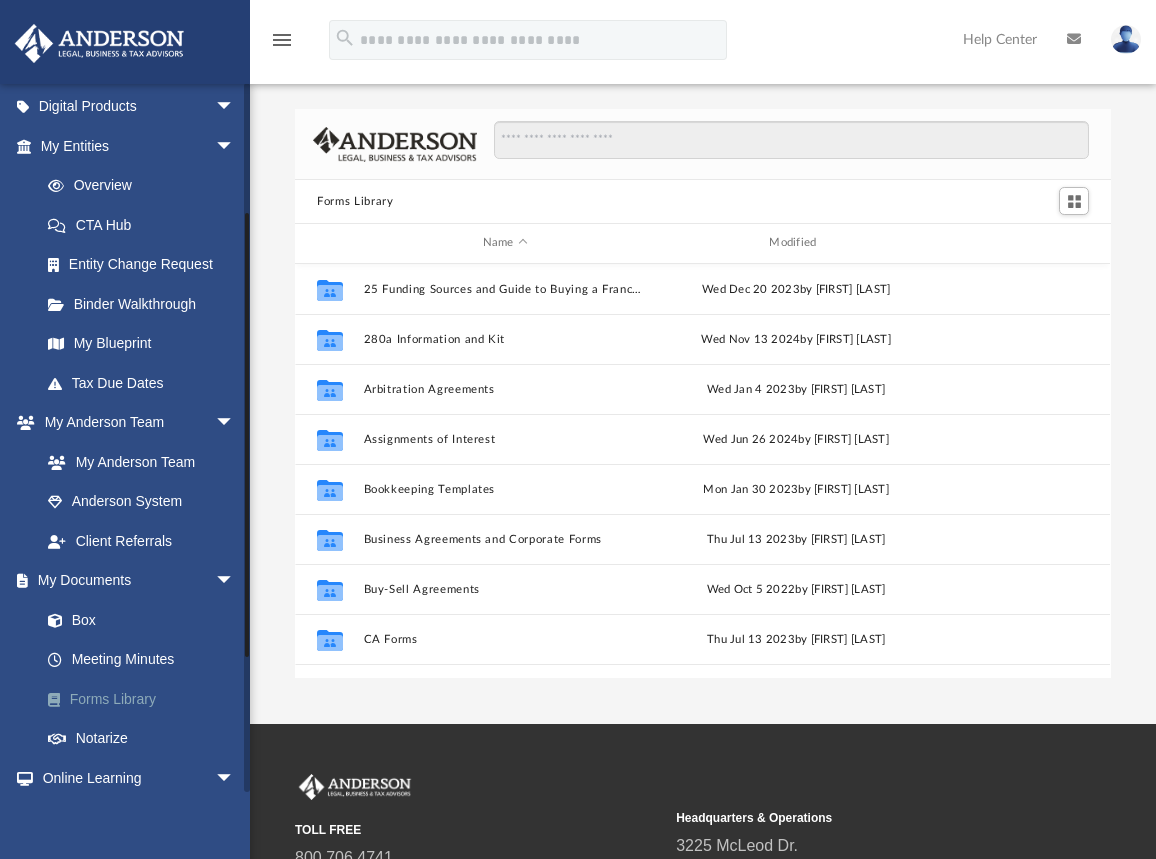 scroll, scrollTop: 16, scrollLeft: 16, axis: both 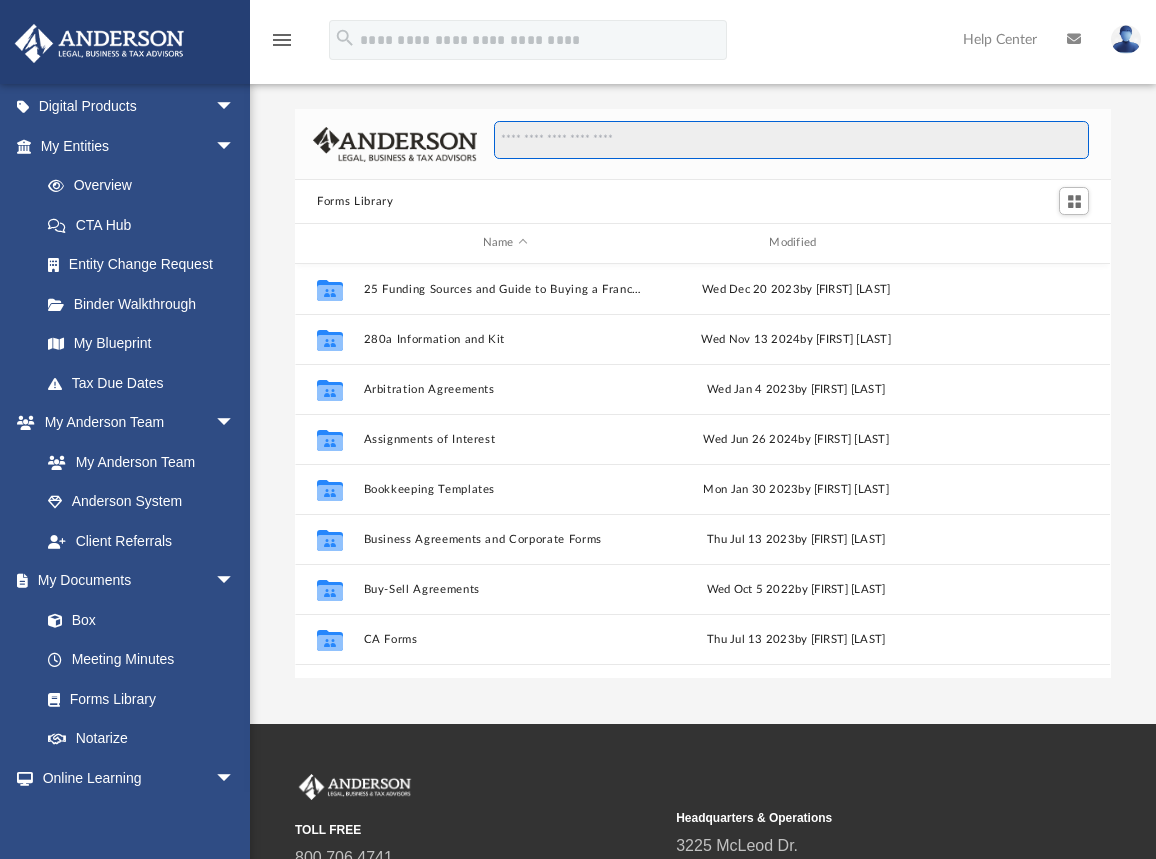 click at bounding box center [791, 140] 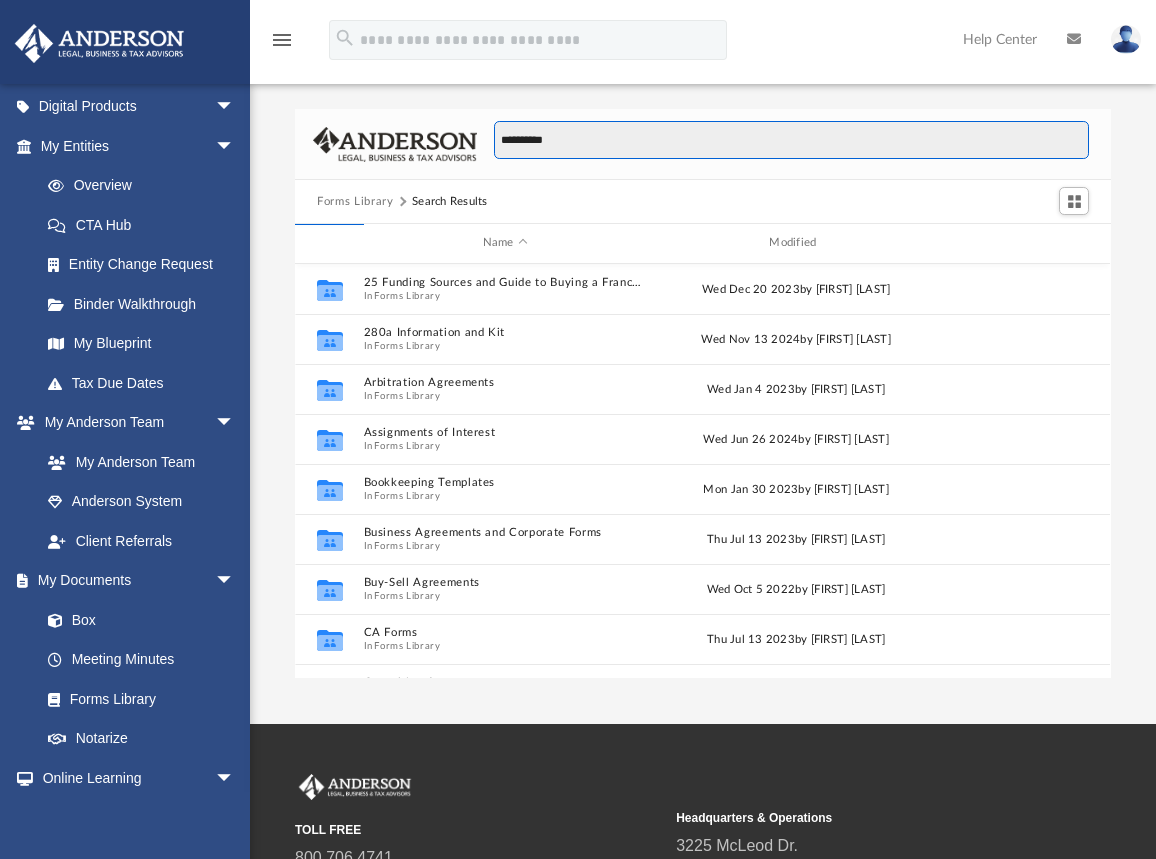 type on "**********" 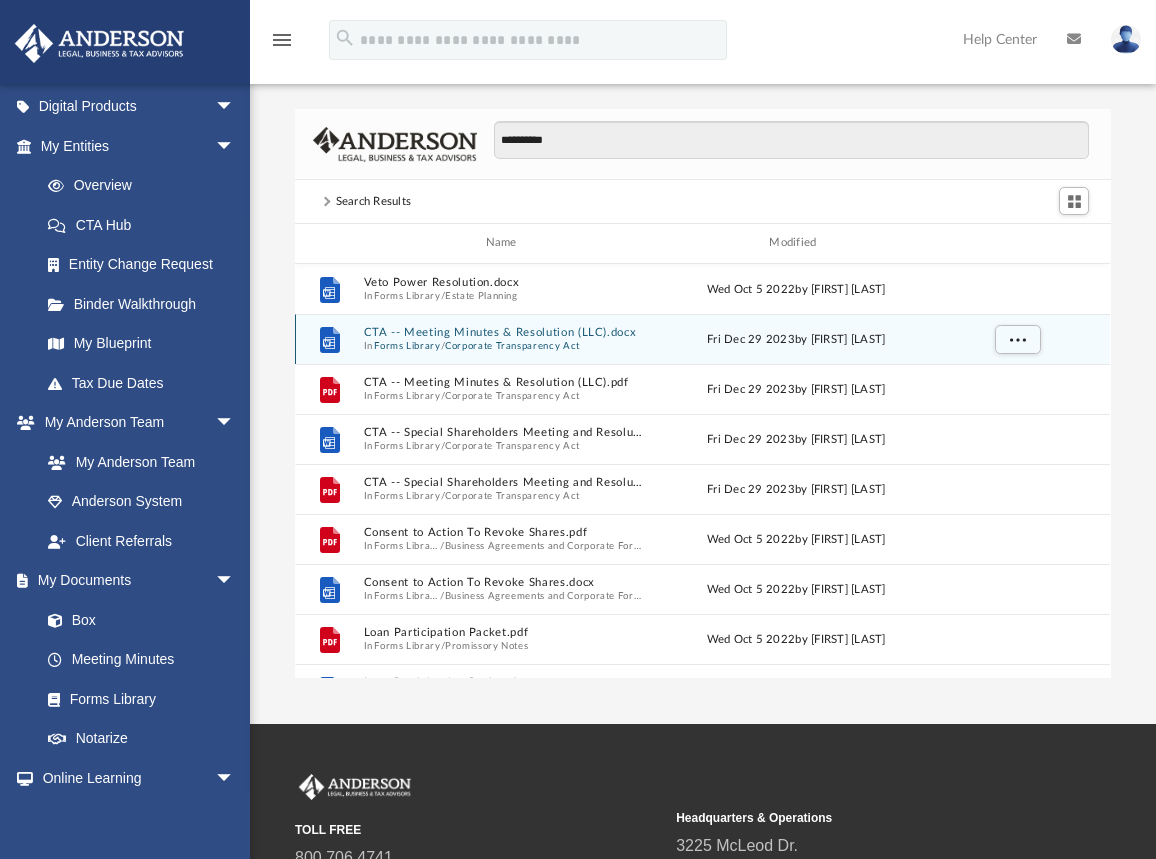 click on "Corporate Transparency Act" at bounding box center [512, 345] 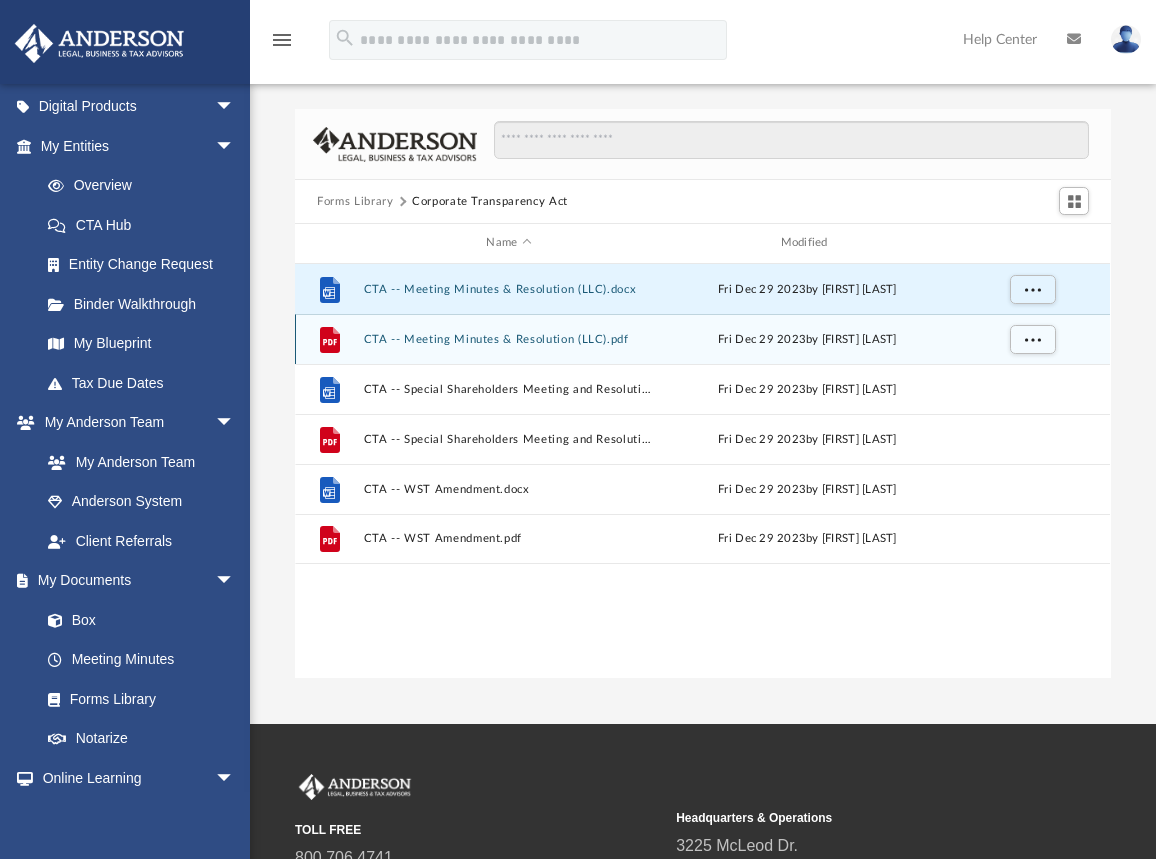 click on "CTA  -- Meeting Minutes & Resolution (LLC).pdf" at bounding box center (509, 339) 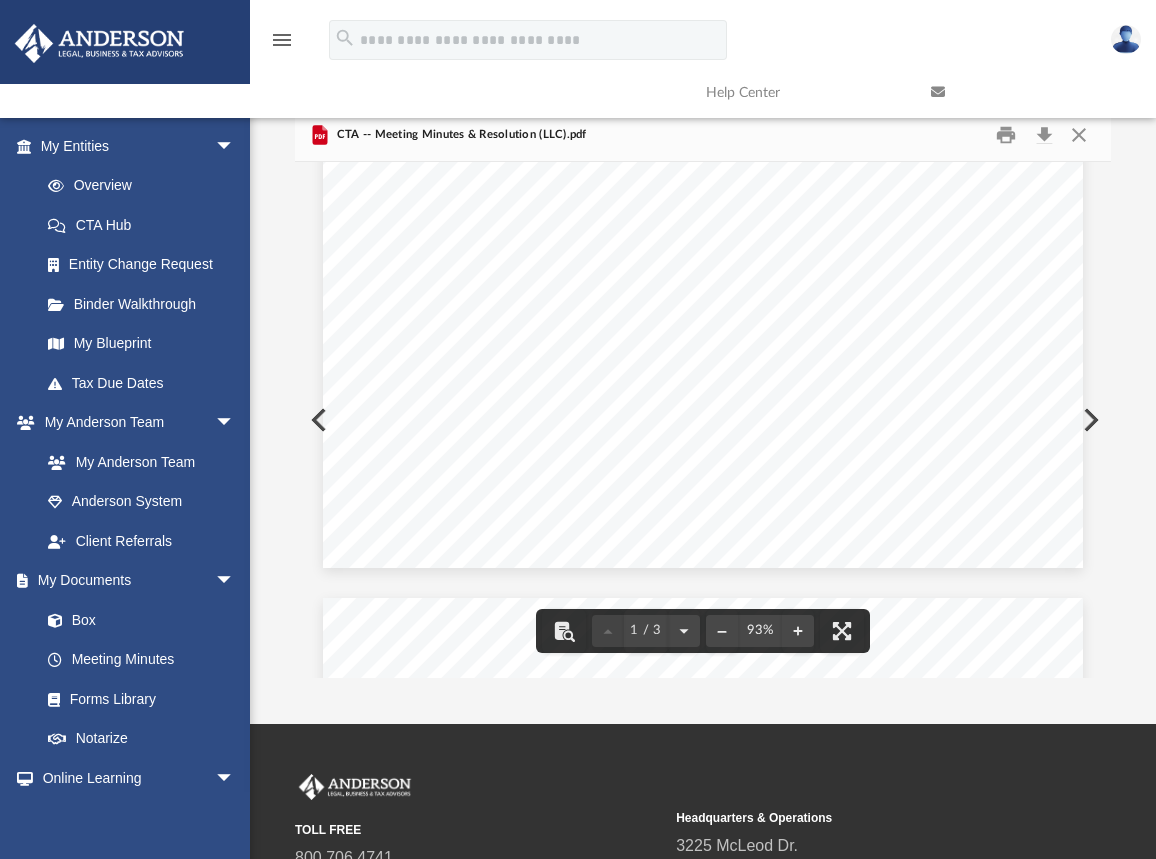scroll, scrollTop: 700, scrollLeft: 0, axis: vertical 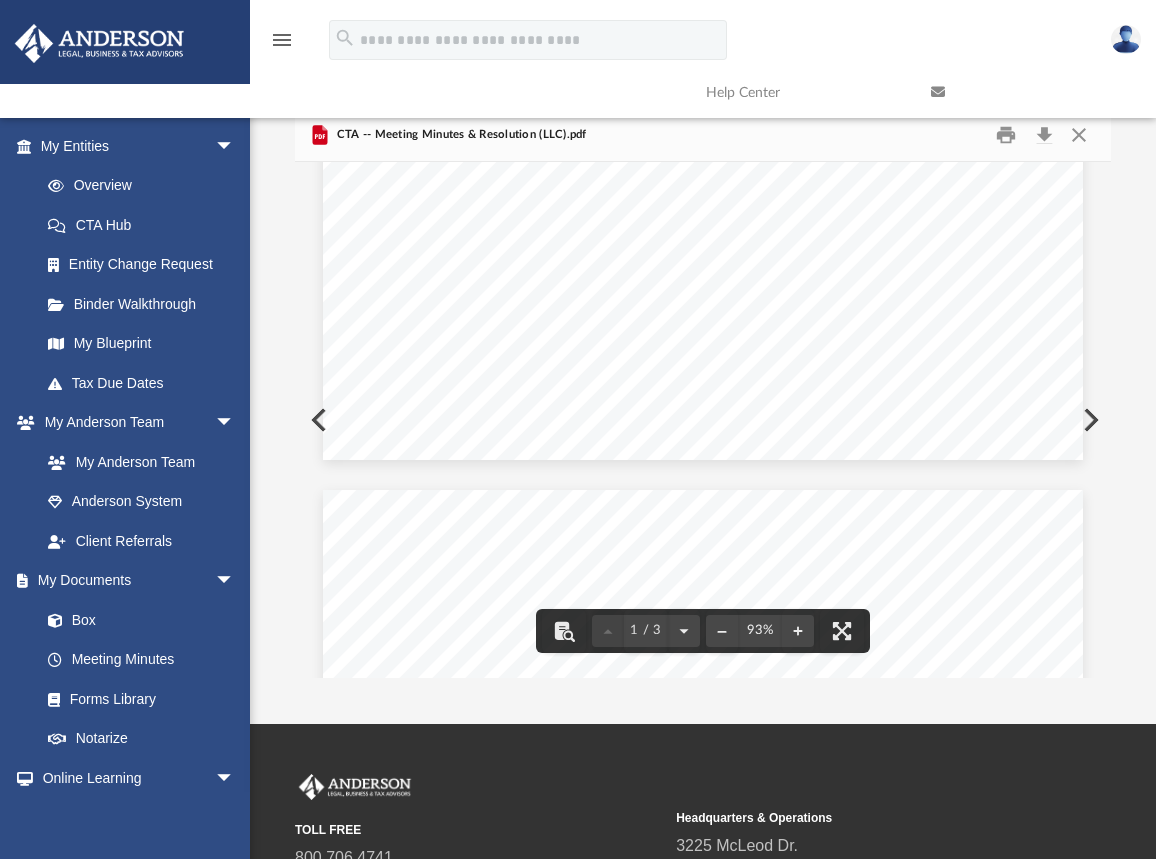 click on "____________________ ____________________ MINUTES OF THE SPECIAL MEETING OF MEMBERS OF _________________________ , LLC A   ________________   LIMITED LIABILITY COMPANY The   Special   Members   Meeting   of   the   Limited   Liability   Company   was   held   at ________________, __________ , on   ________________________ , at   ___________   AM/ P M . The following Members of the Limited Liability Company were present, representing a quorum: ____________________ was appointed temporary Chairman and temporary Secretary of the meeting. The Secretary then presented and read to   the meeting a Waiver of Notice of the Meeting, subscribed by all the Members of the Limited Liability Company, and it was ordered that it be appended to the minutes of the meeting. The Managing Member then rendered a general report of the   business of the Limited Liability Company, also presented a report of the finances of the Limited Liability Company. The Chairman then called for any new business. DISCUSSED and   RESOLVED: 1.     ." at bounding box center [703, -31] 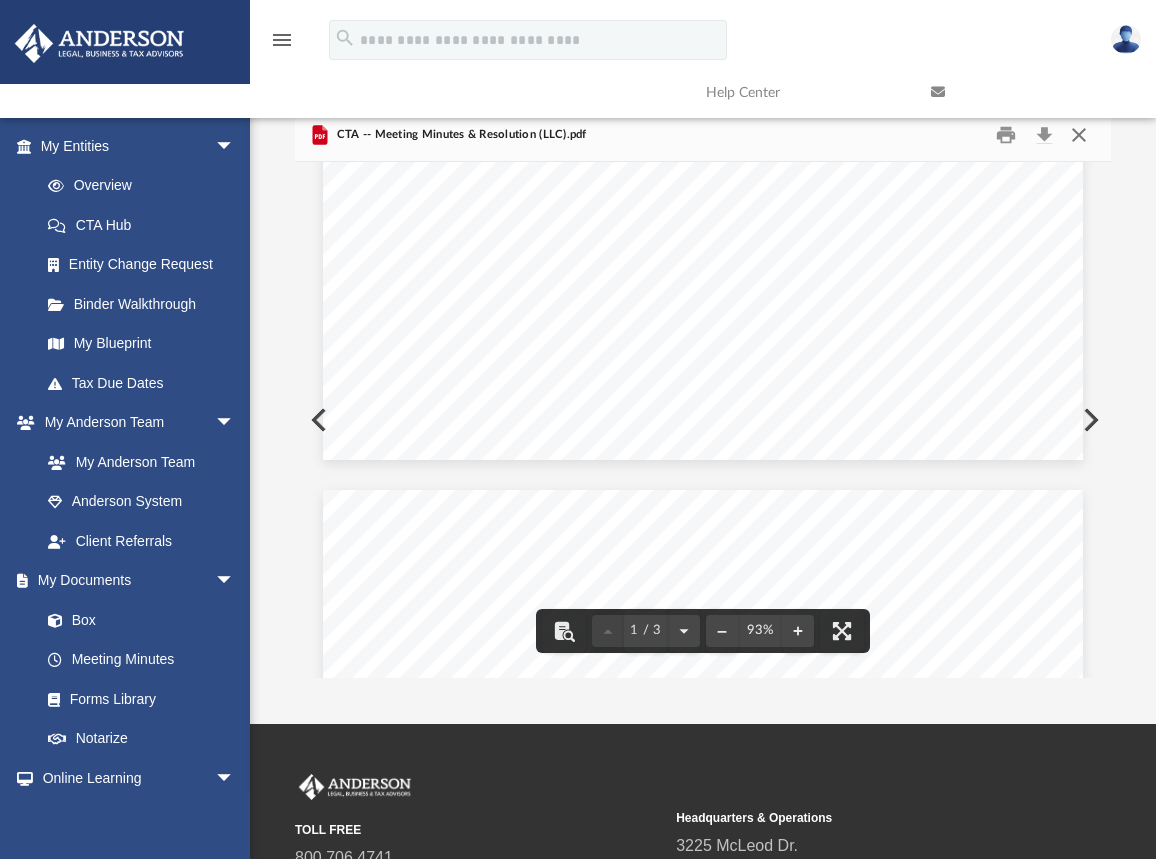 click at bounding box center [1079, 135] 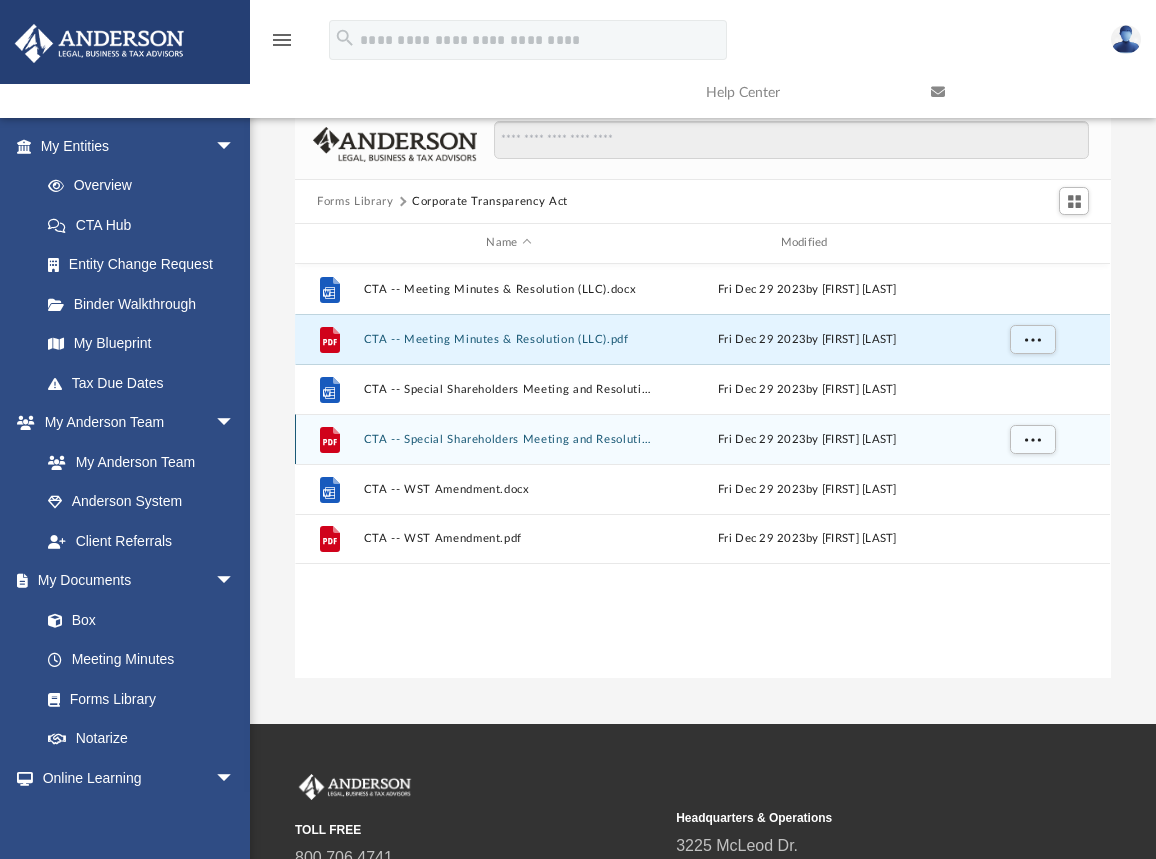 click on "CTA -- Special Shareholders Meeting and Resolution (Corp).pdf" at bounding box center (509, 439) 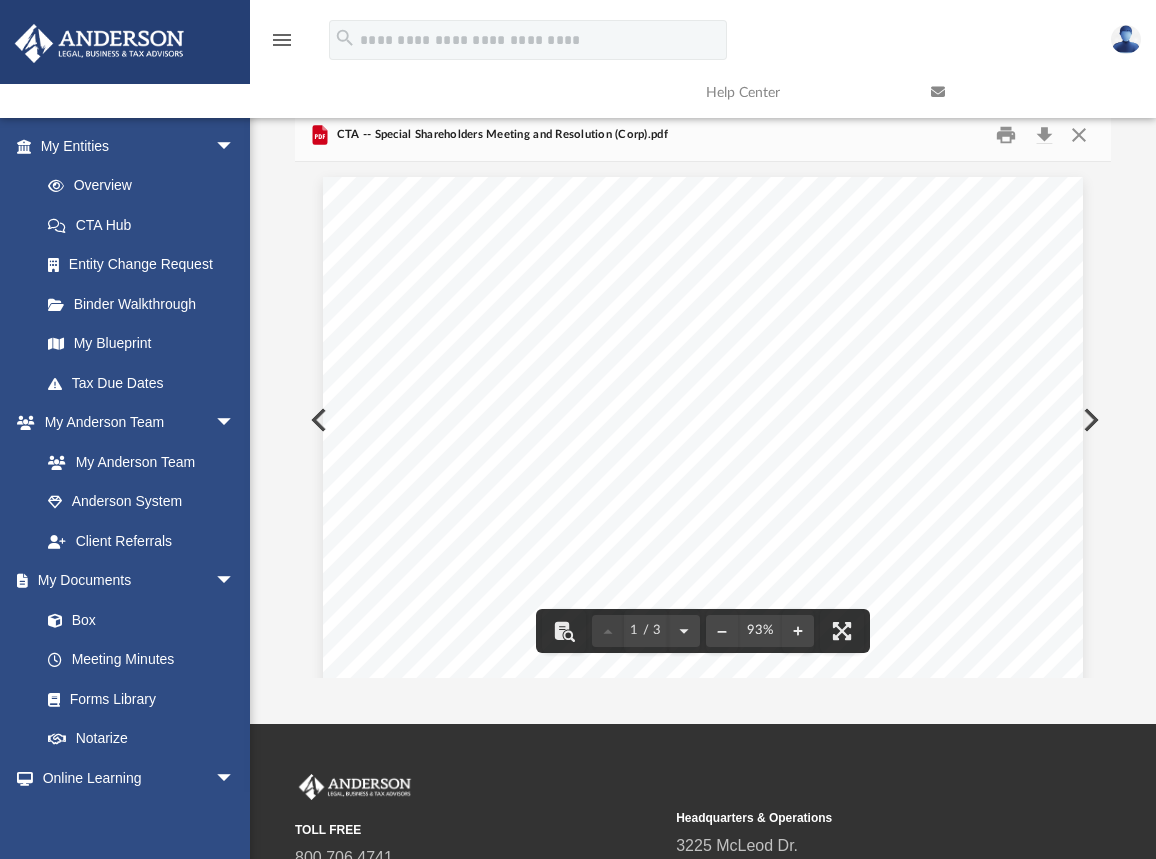 click at bounding box center [1028, 92] 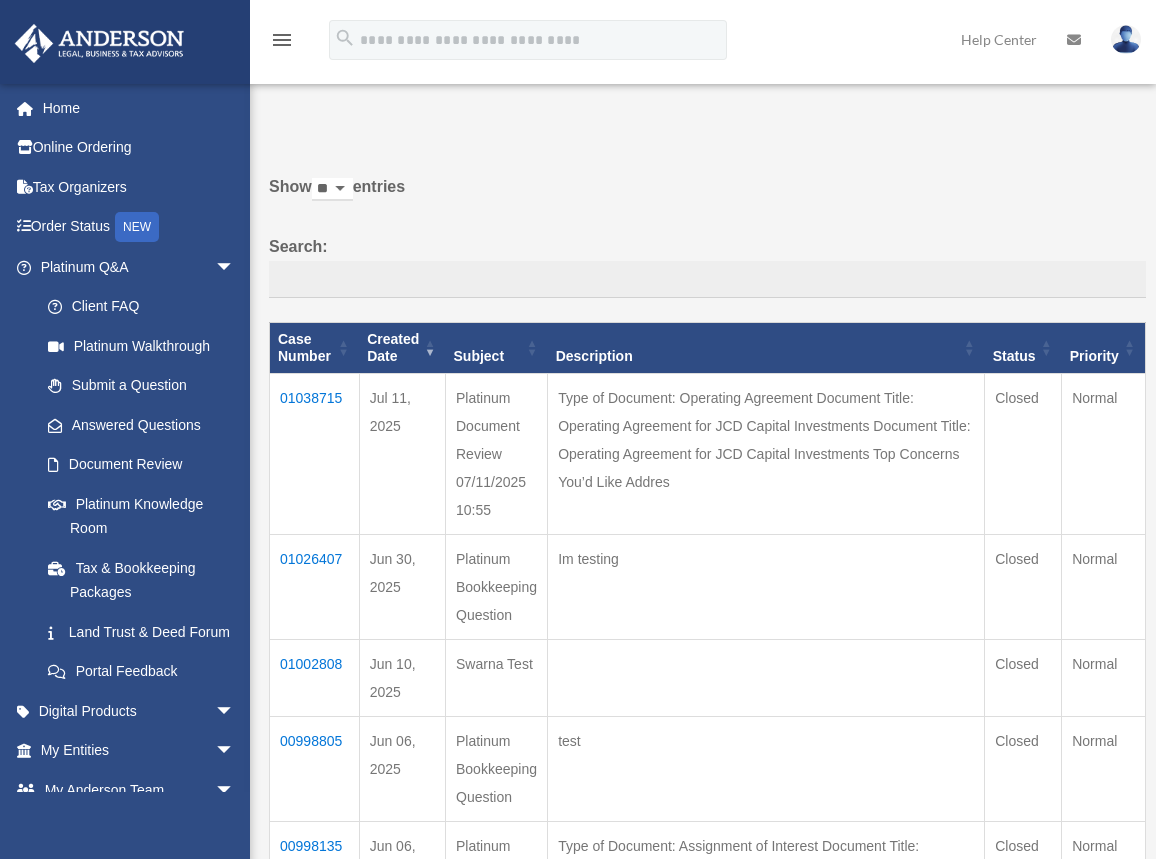 scroll, scrollTop: 0, scrollLeft: 0, axis: both 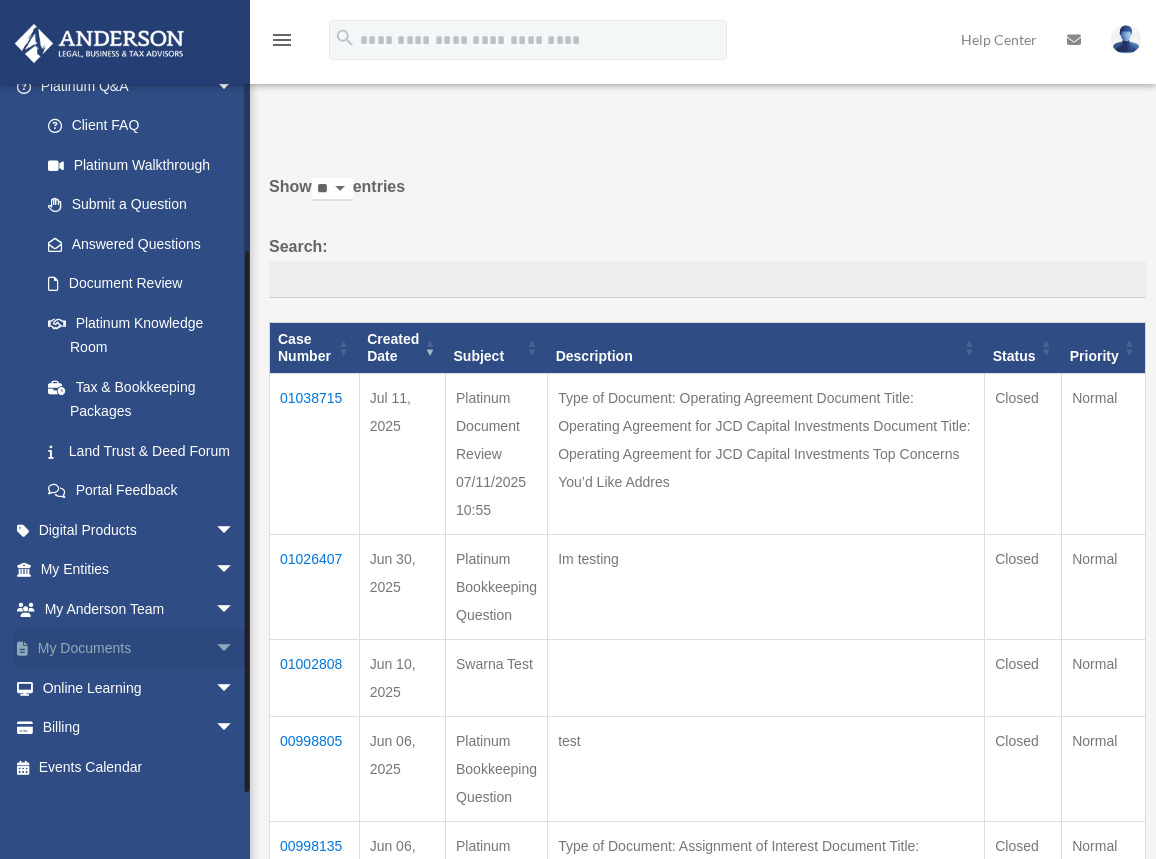 click on "arrow_drop_down" at bounding box center [235, 649] 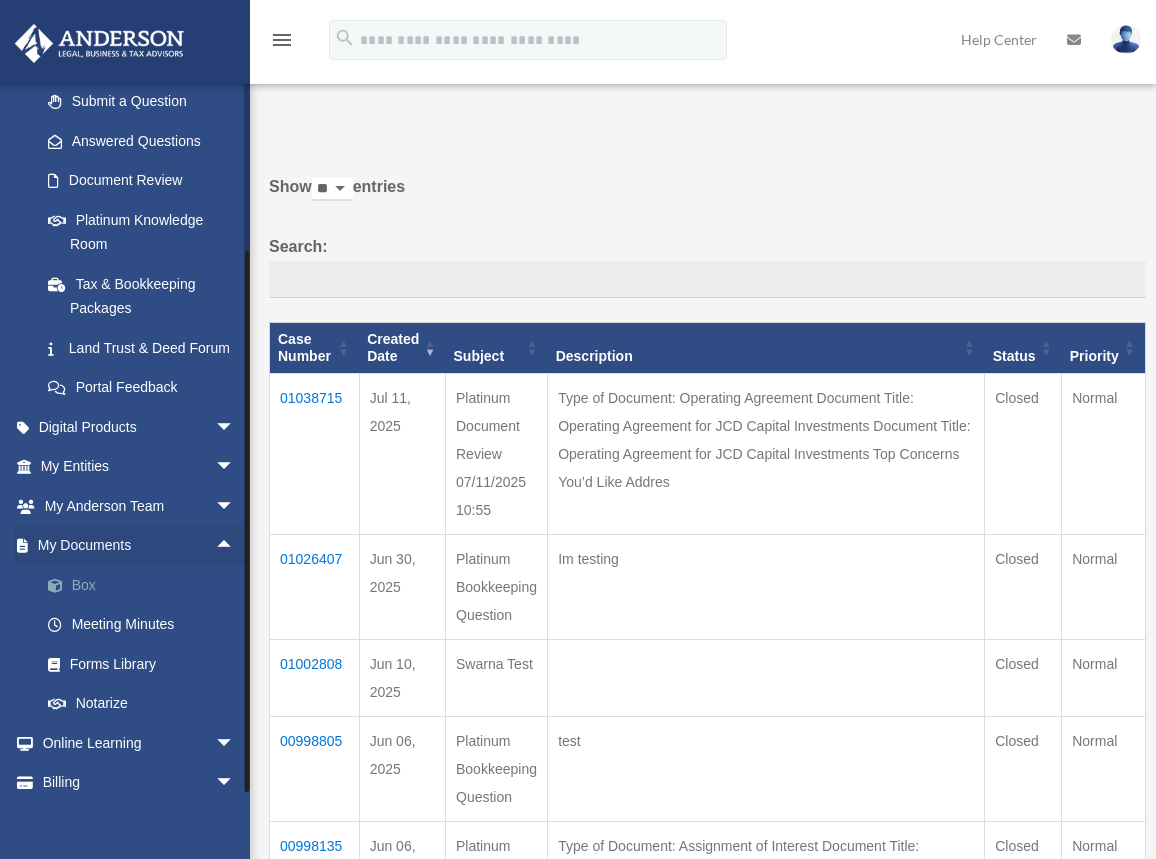 scroll, scrollTop: 363, scrollLeft: 0, axis: vertical 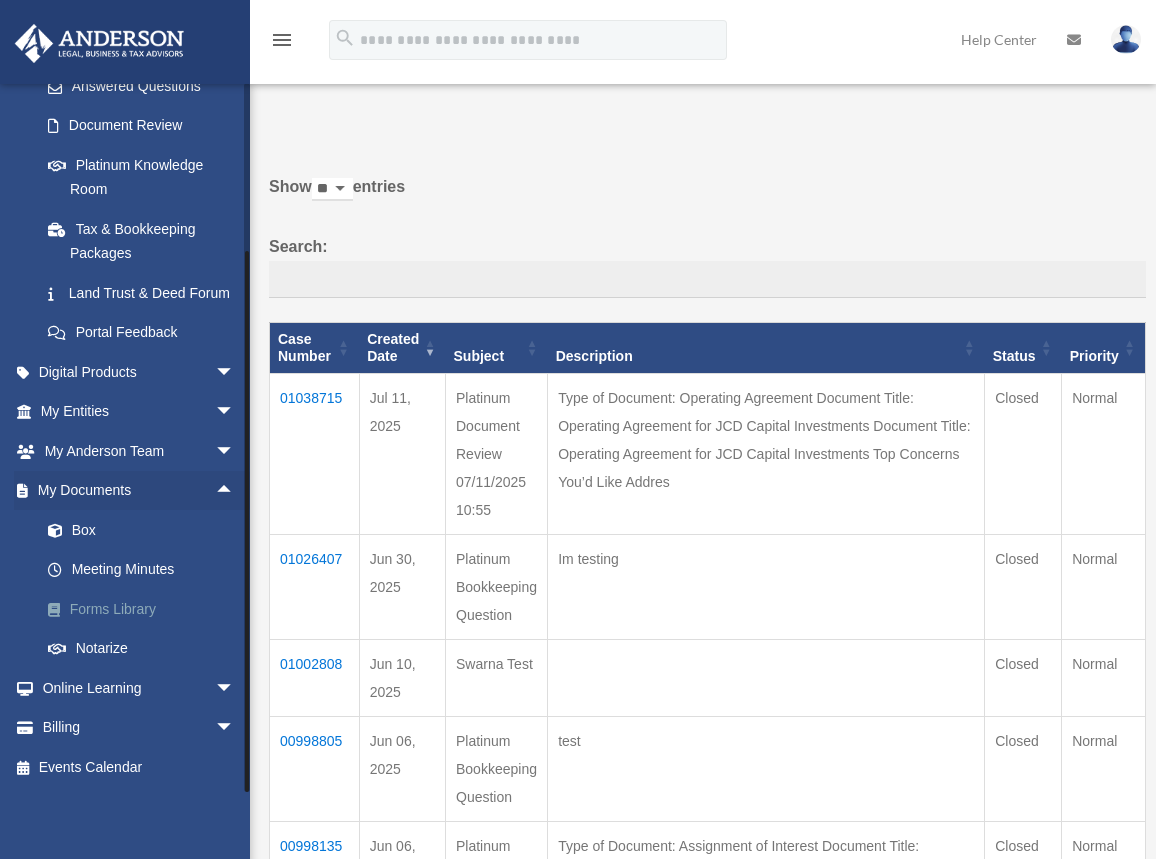 click on "Forms Library" at bounding box center (146, 609) 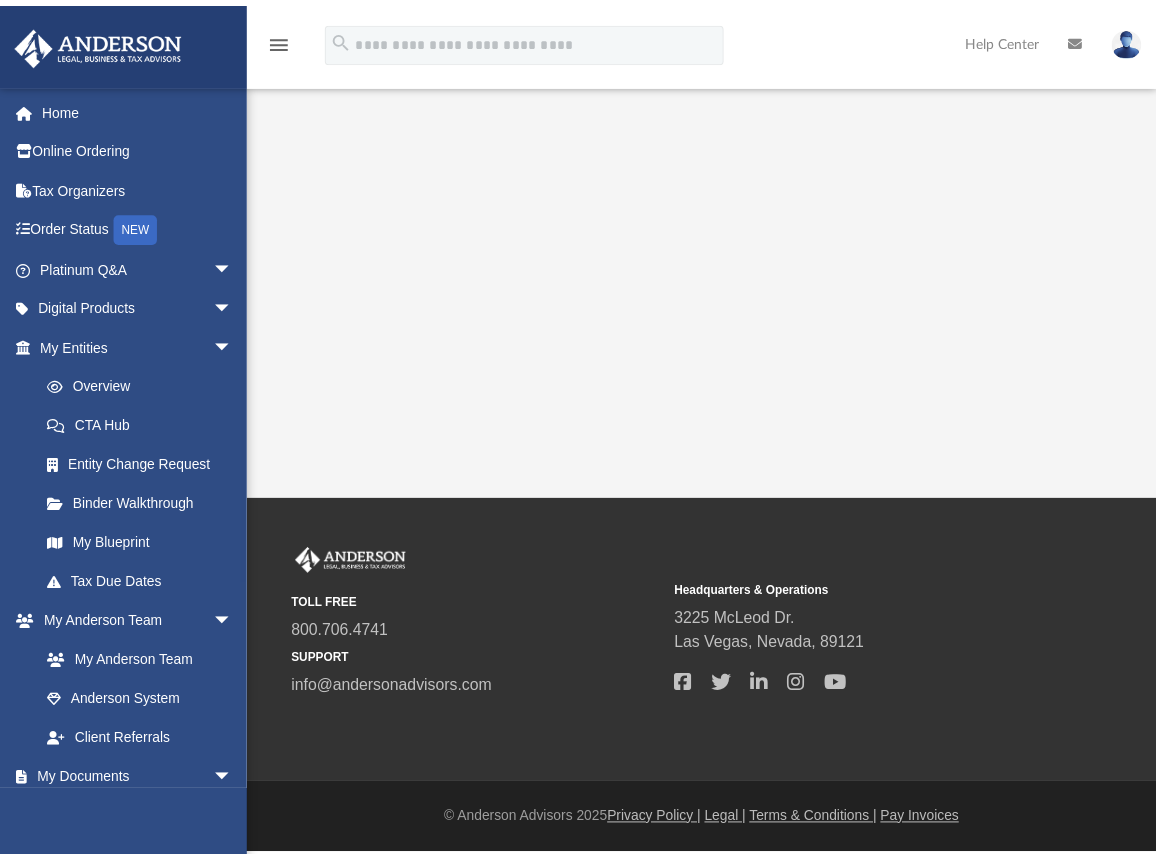 scroll, scrollTop: 0, scrollLeft: 0, axis: both 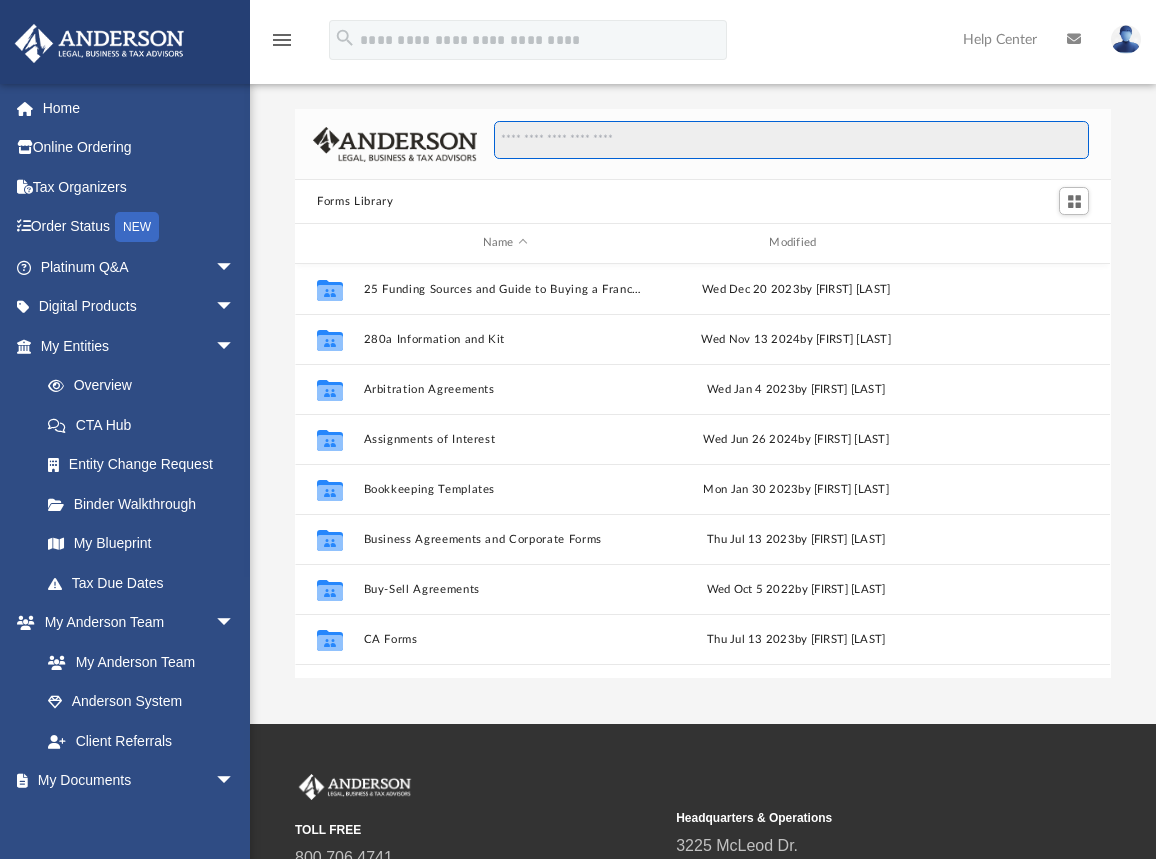 click at bounding box center (791, 140) 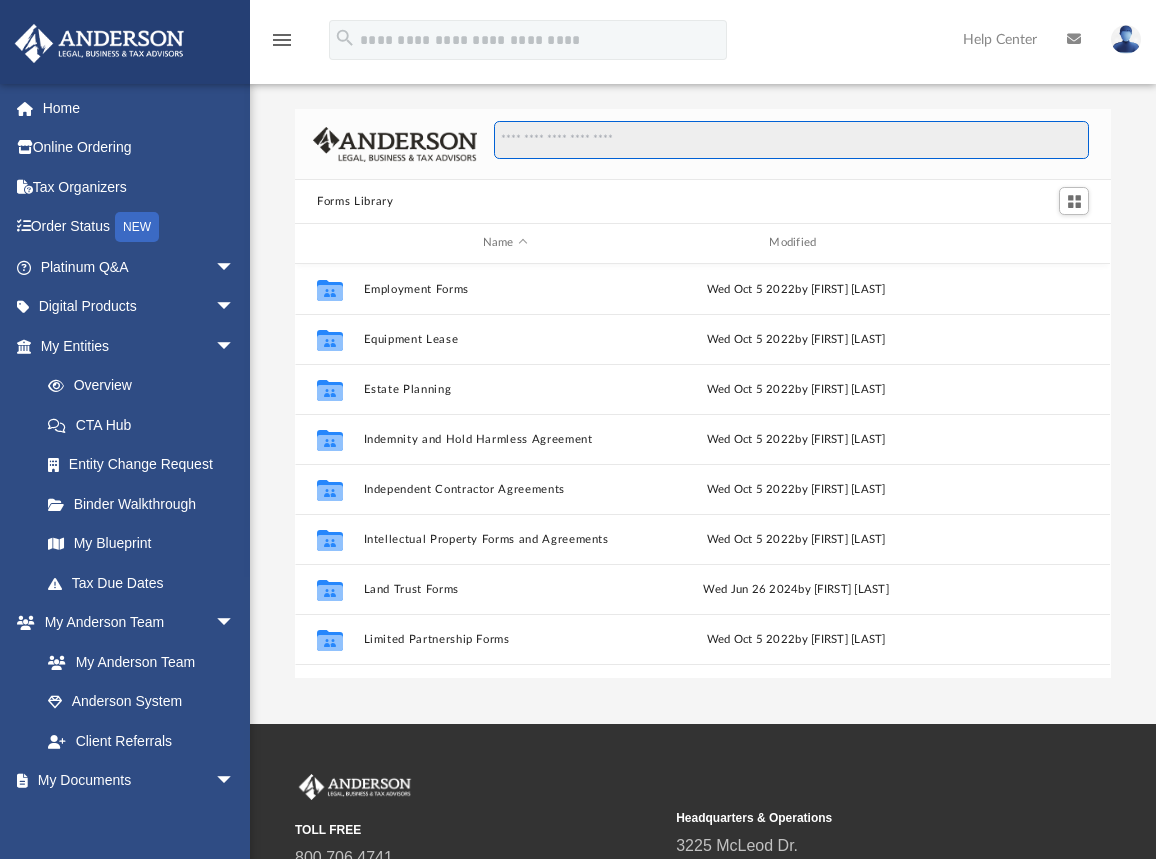 scroll, scrollTop: 600, scrollLeft: 0, axis: vertical 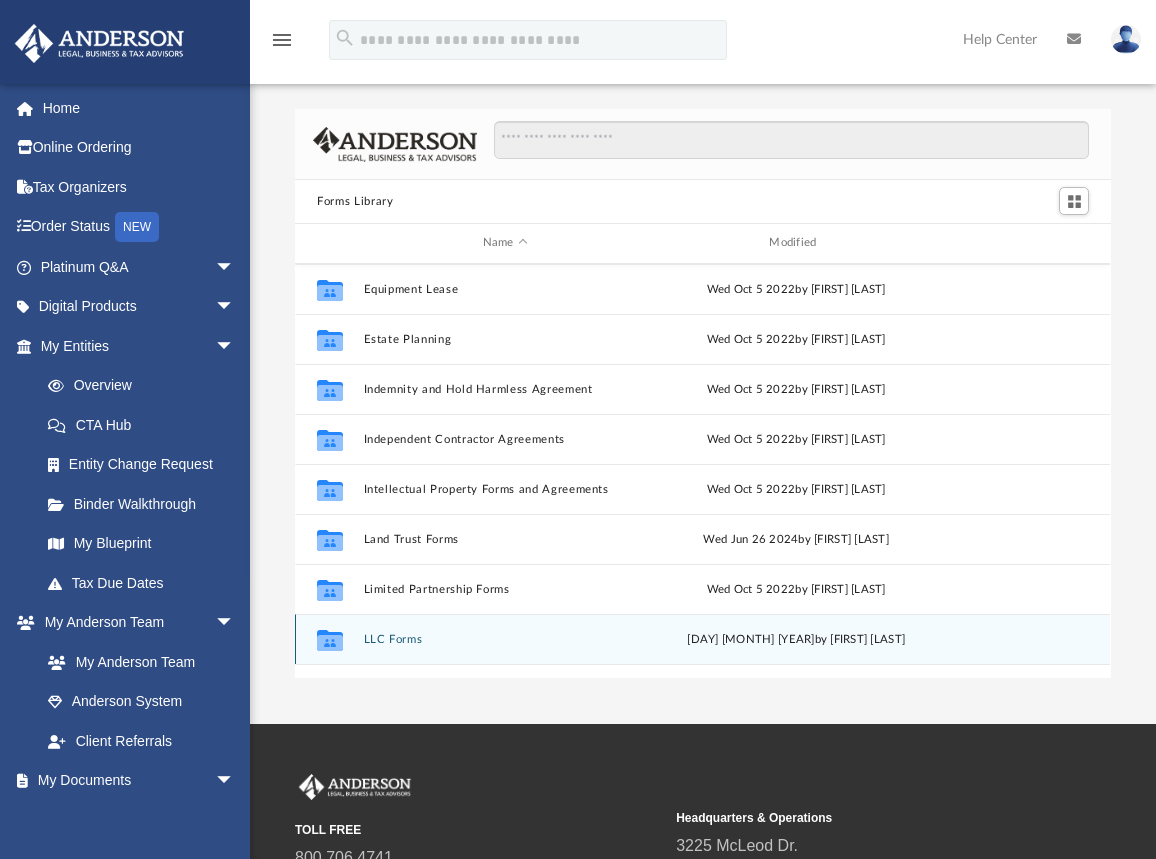 click on "LLC Forms" at bounding box center [505, 639] 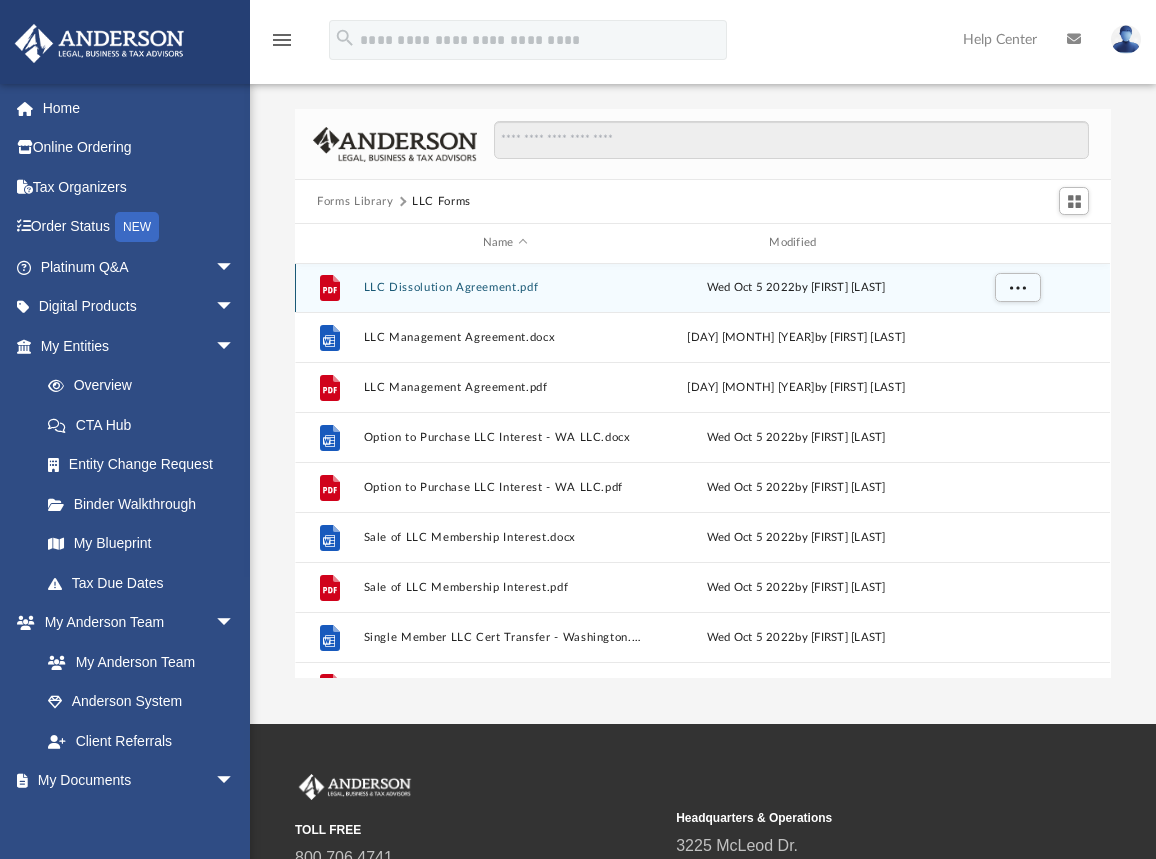 scroll, scrollTop: 386, scrollLeft: 0, axis: vertical 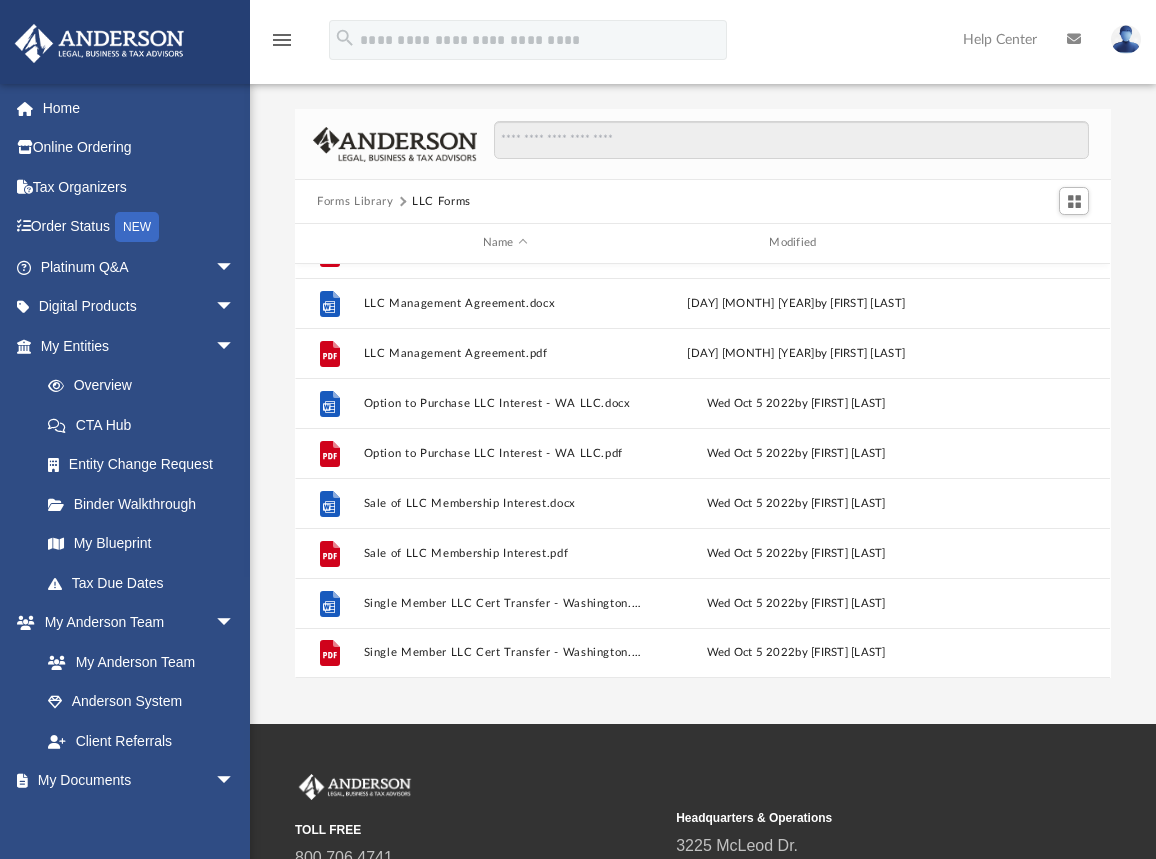 click on "Forms Library" at bounding box center (355, 202) 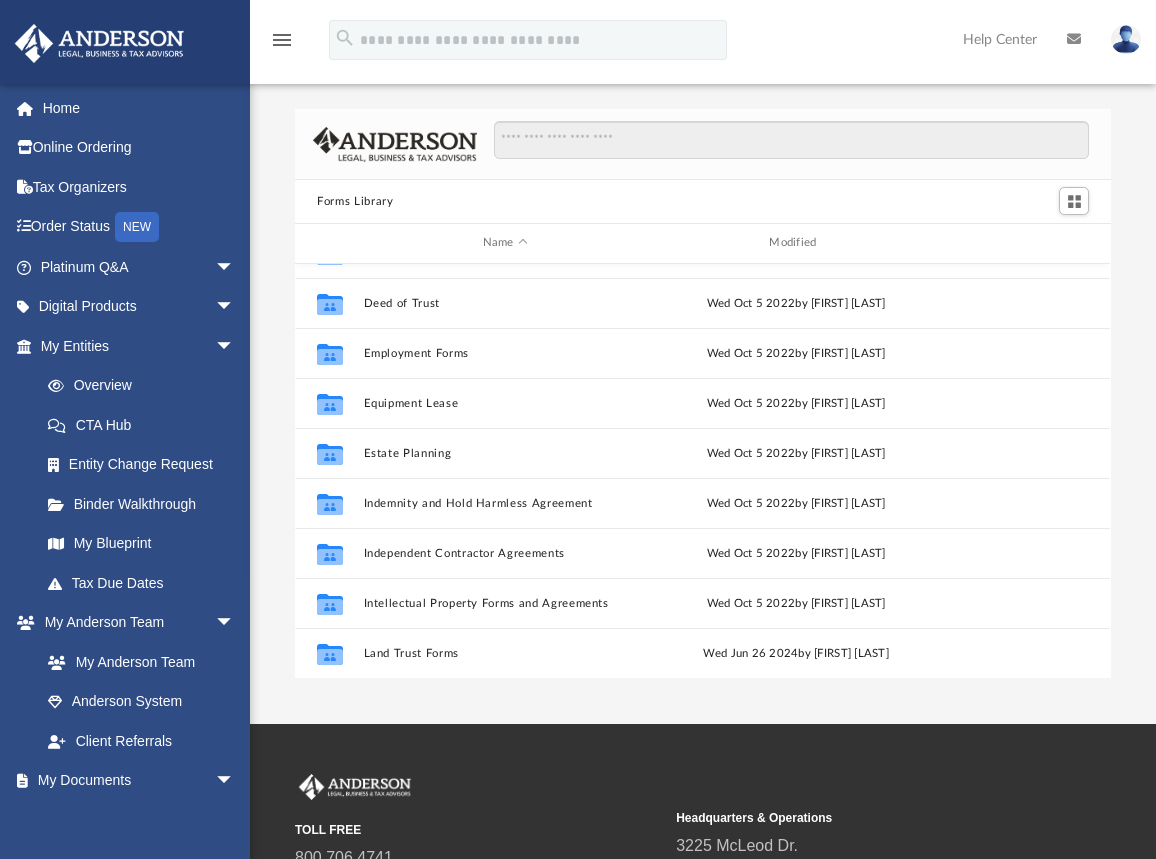 scroll, scrollTop: 0, scrollLeft: 0, axis: both 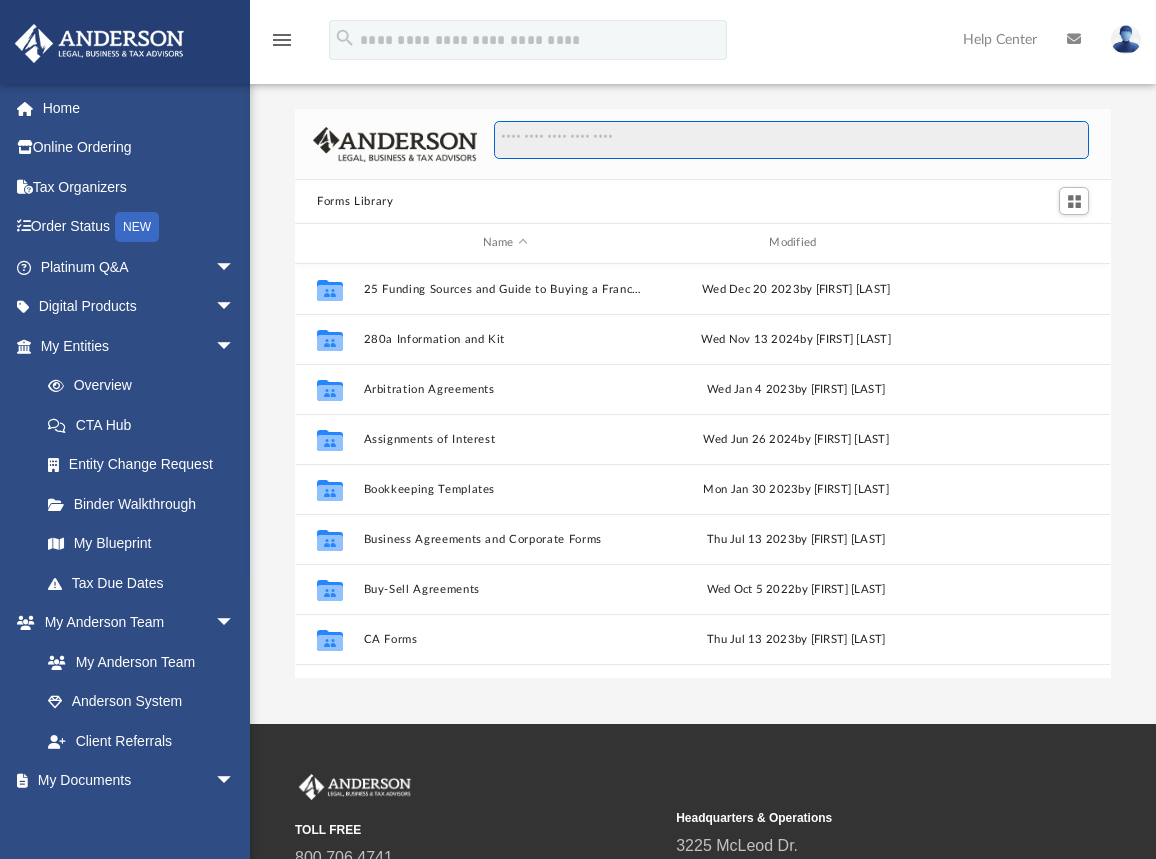 click at bounding box center (791, 140) 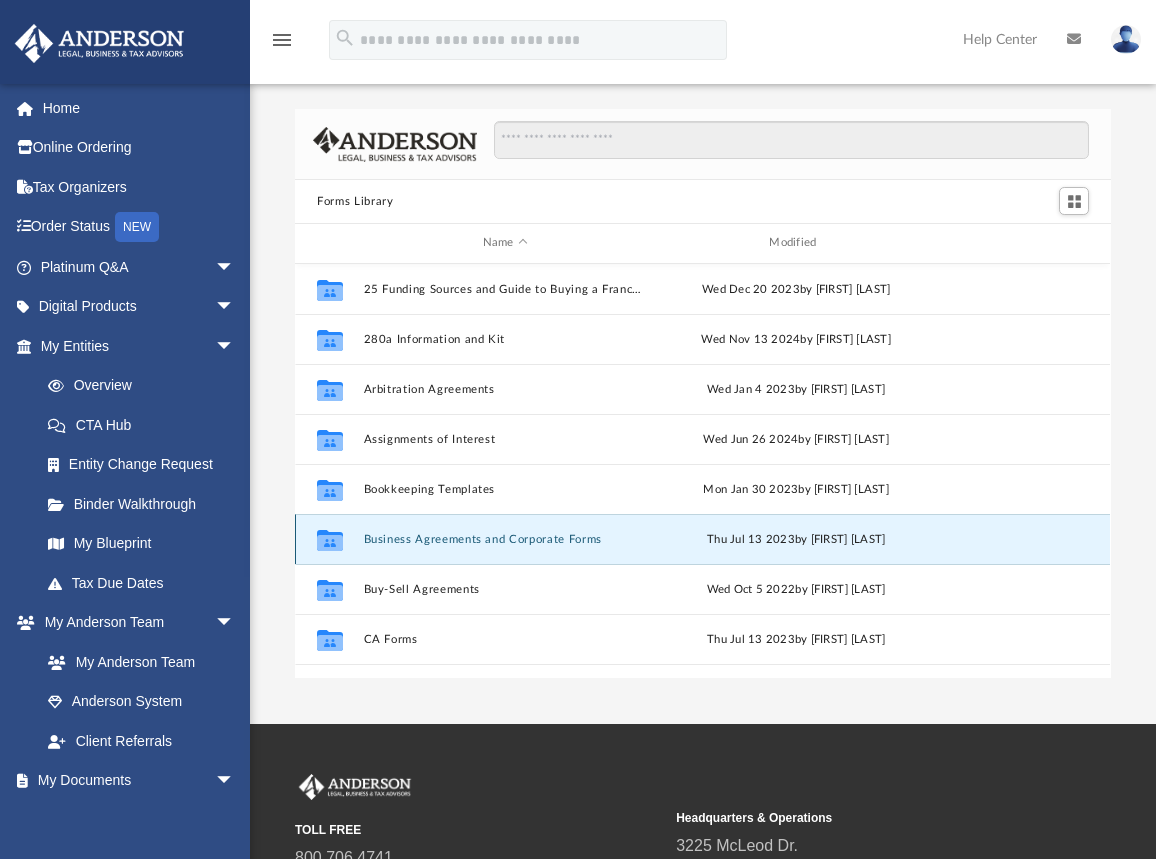 click on "Business Agreements and Corporate Forms" at bounding box center [505, 539] 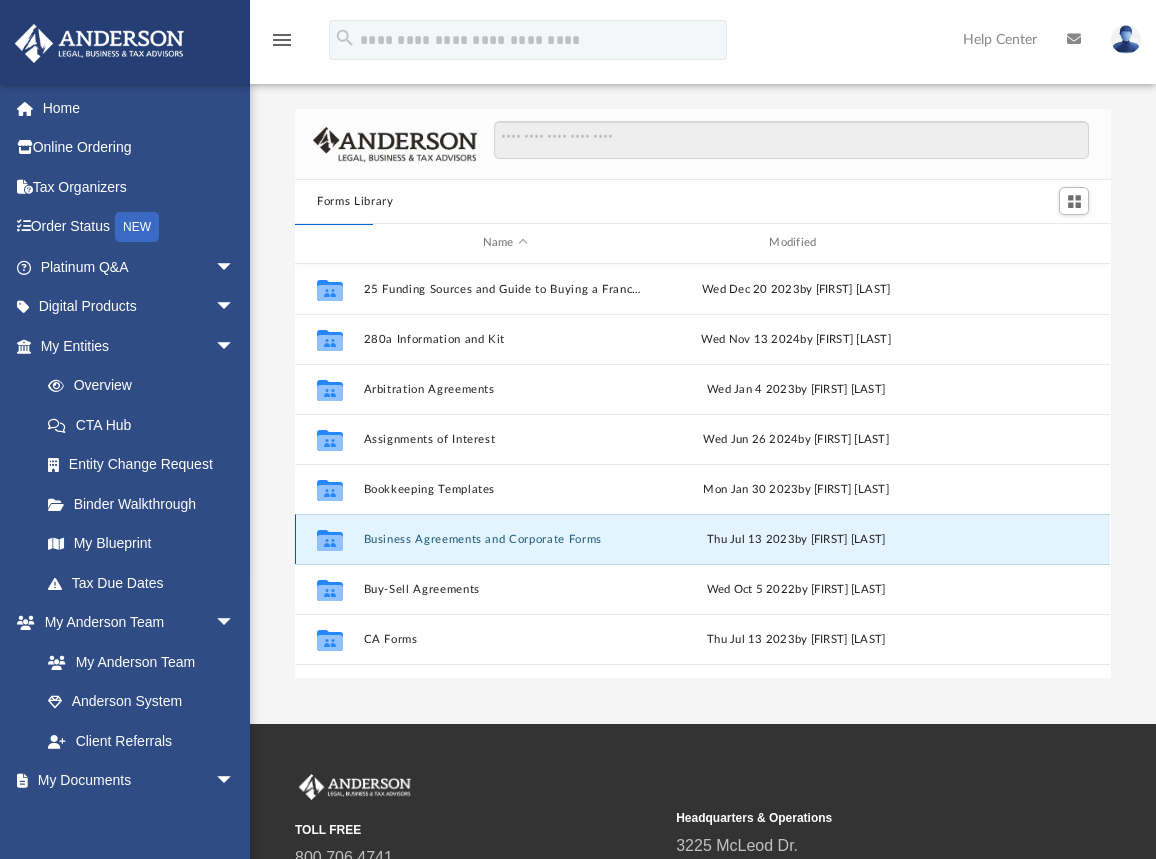 click on "Business Agreements and Corporate Forms" at bounding box center [505, 539] 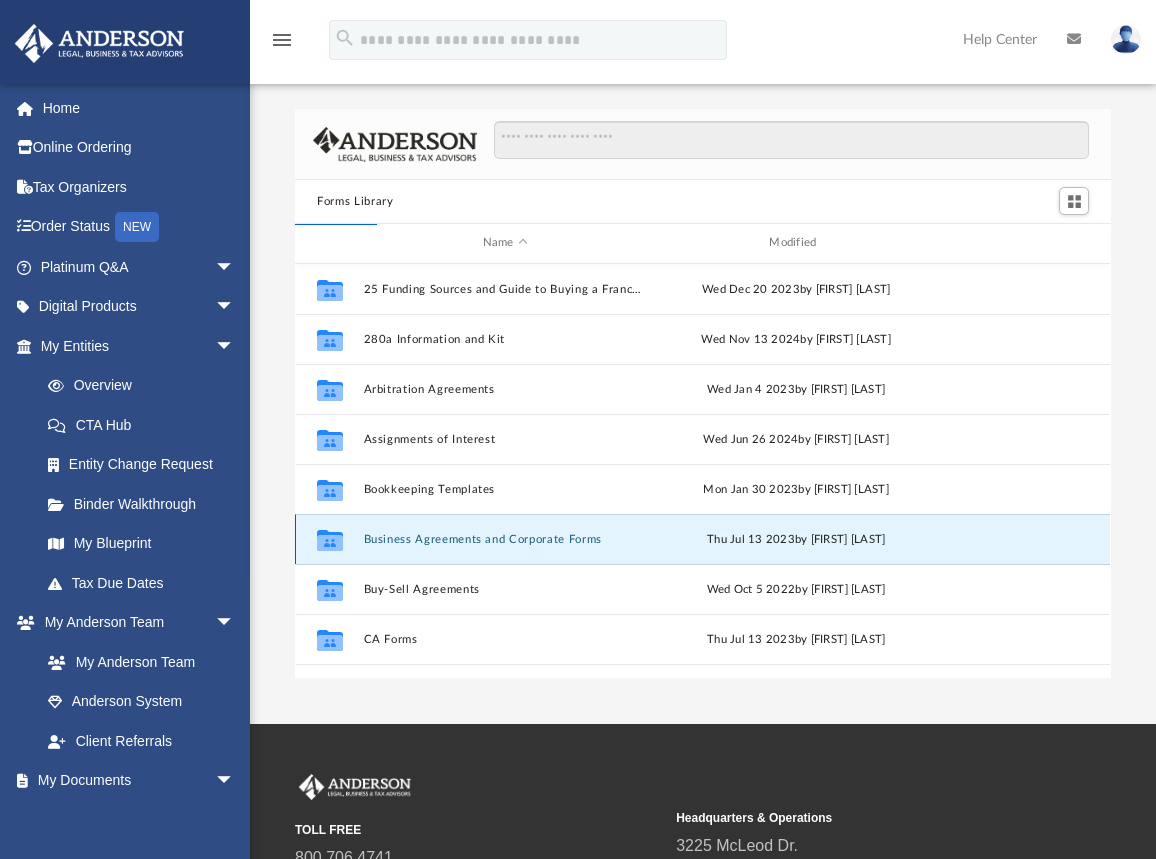 click on "Business Agreements and Corporate Forms" at bounding box center [505, 539] 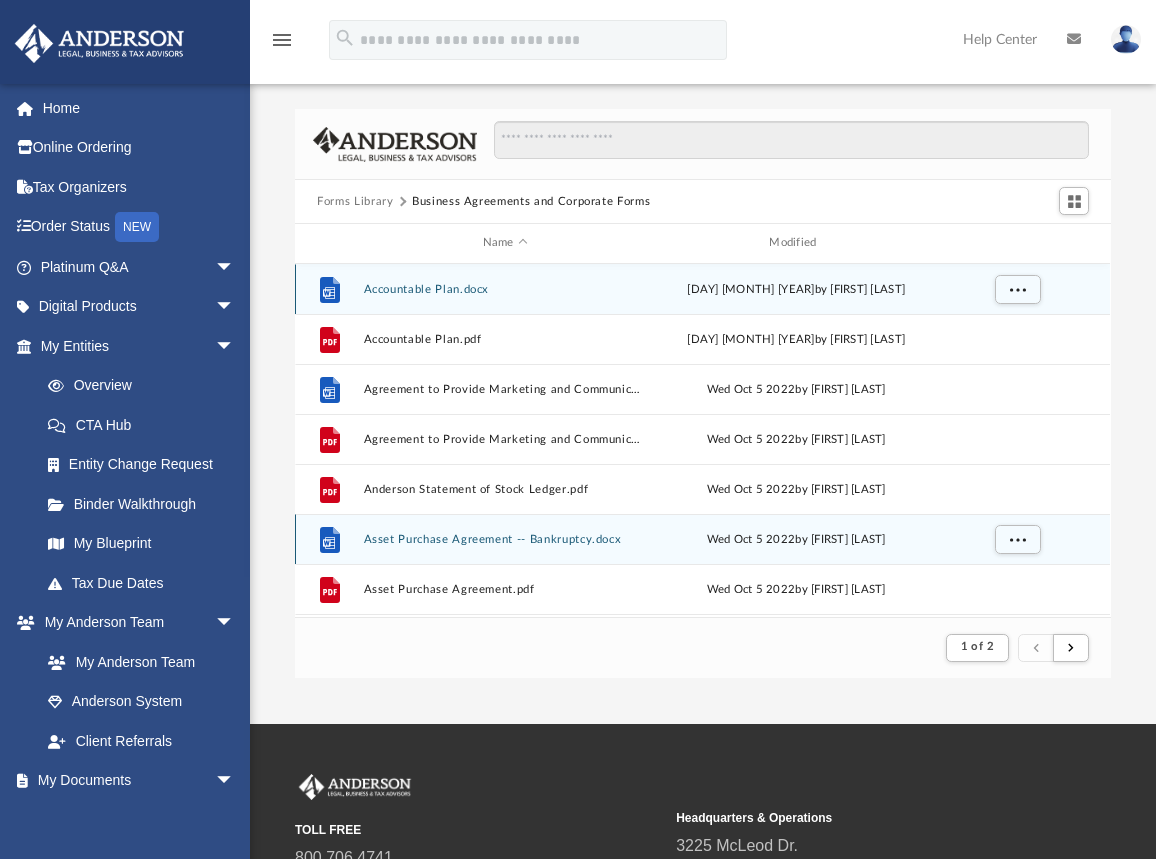 scroll, scrollTop: 378, scrollLeft: 801, axis: both 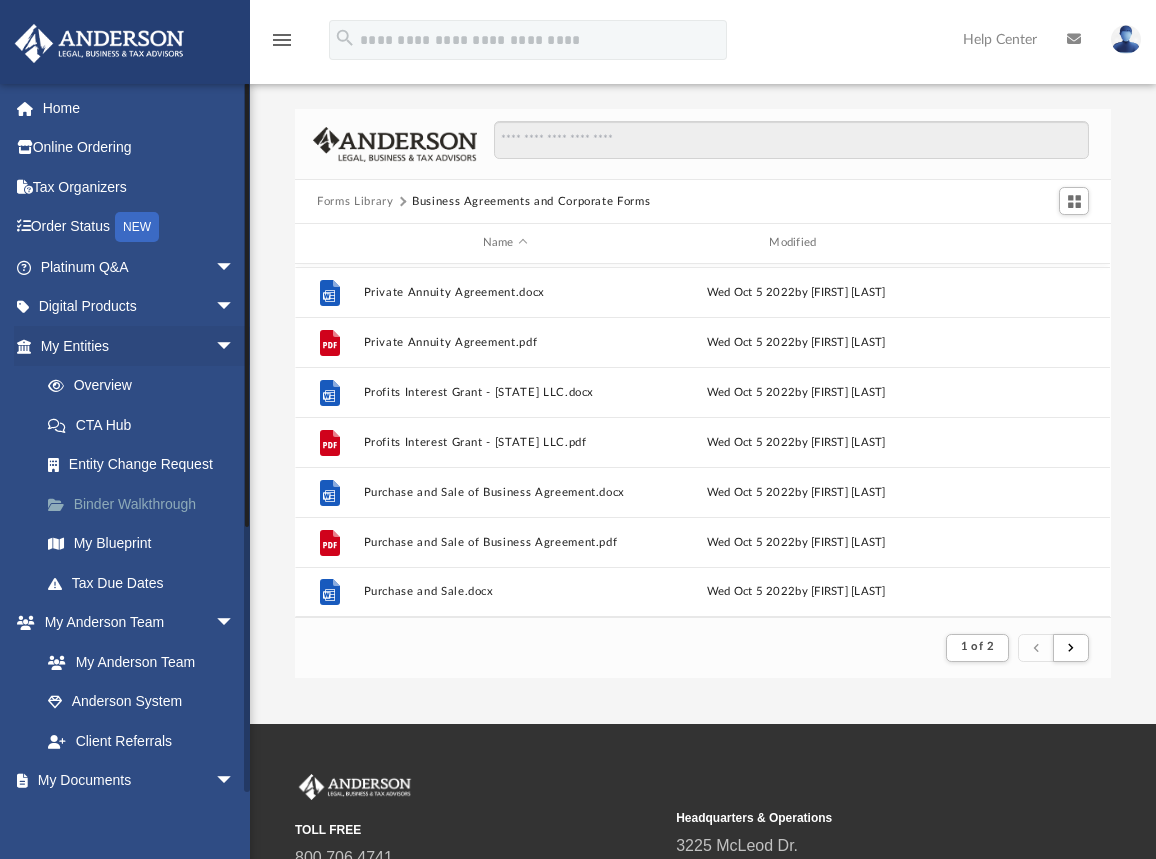 click on "Binder Walkthrough" at bounding box center (146, 504) 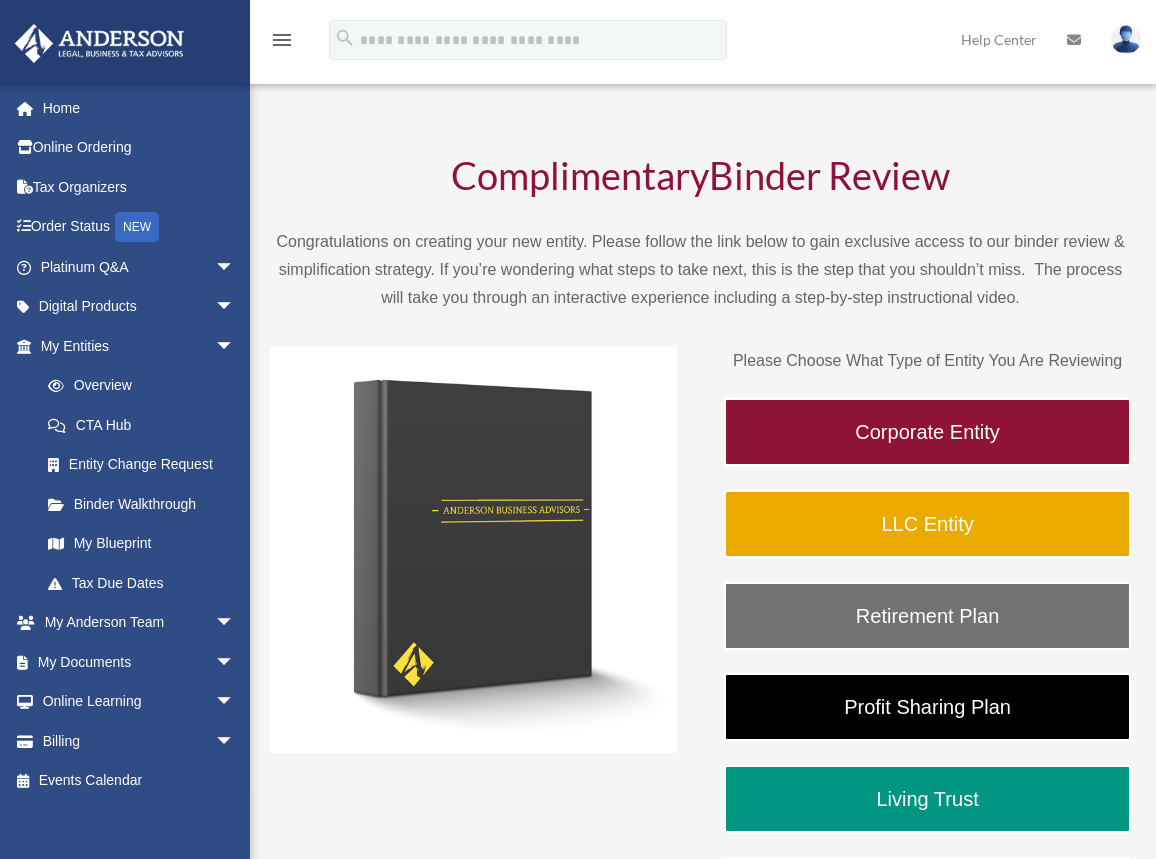 scroll, scrollTop: 0, scrollLeft: 0, axis: both 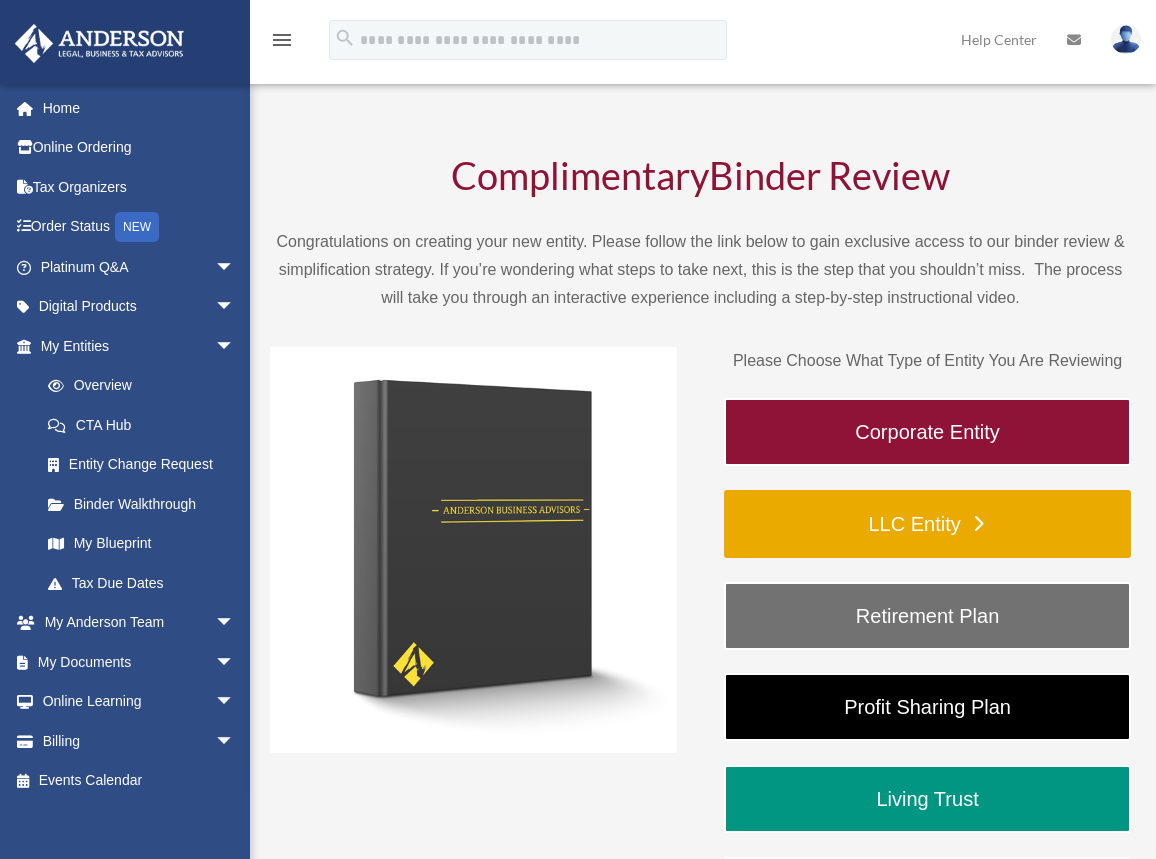 click on "LLC Entity" at bounding box center [927, 524] 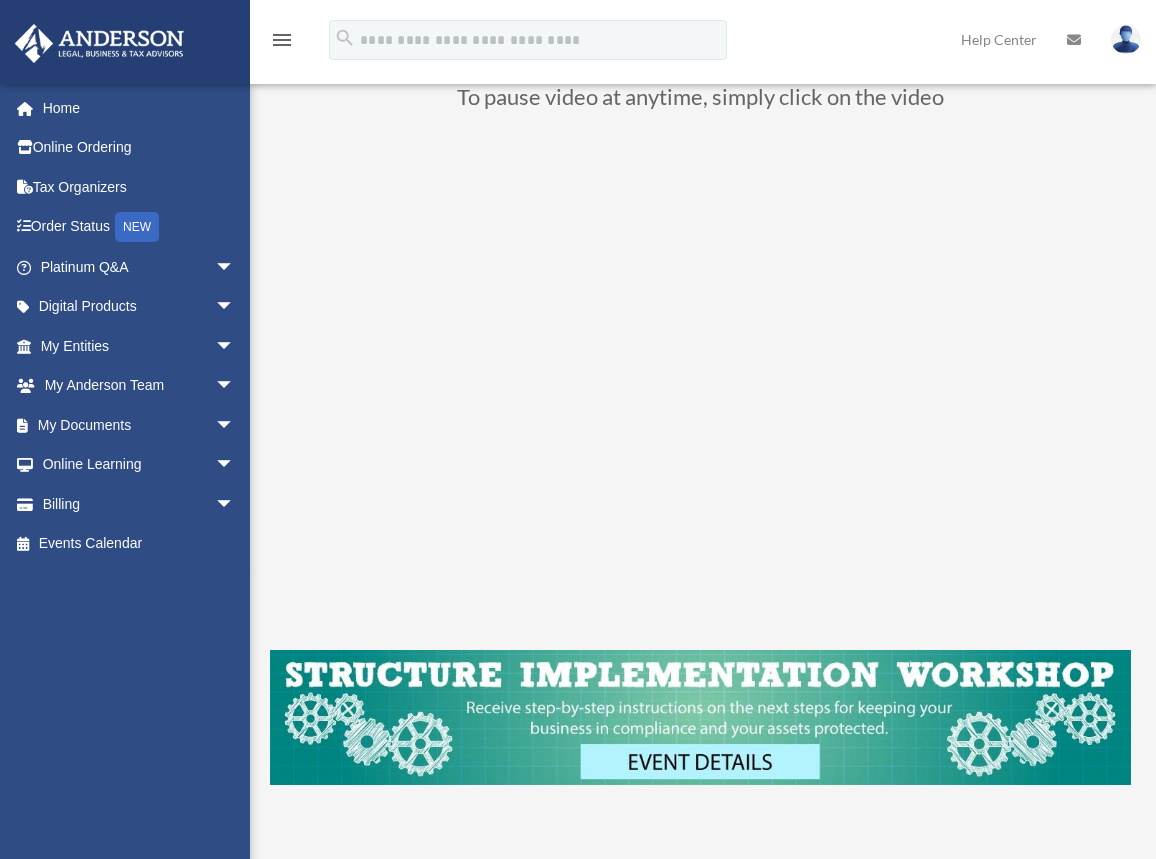 scroll, scrollTop: 100, scrollLeft: 0, axis: vertical 